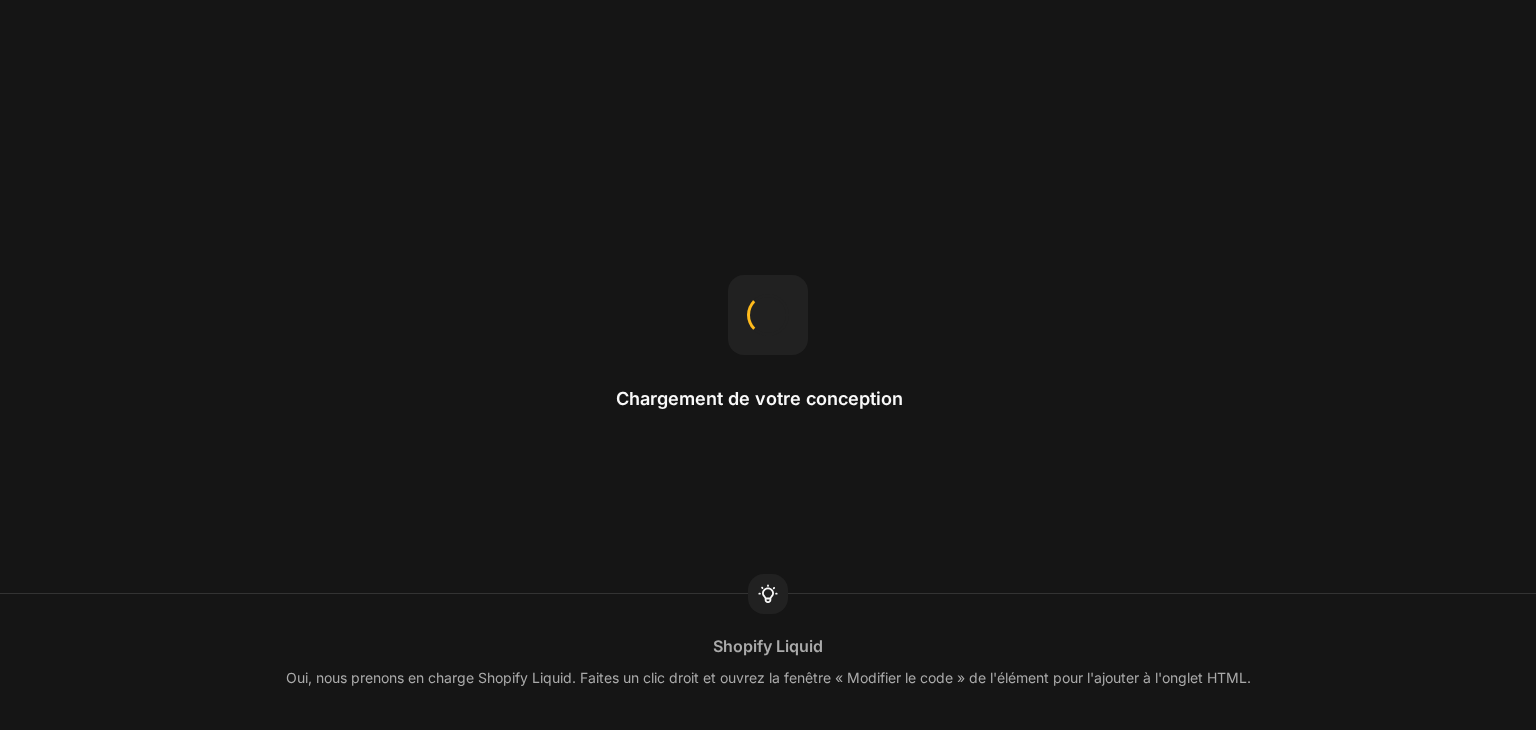 scroll, scrollTop: 0, scrollLeft: 0, axis: both 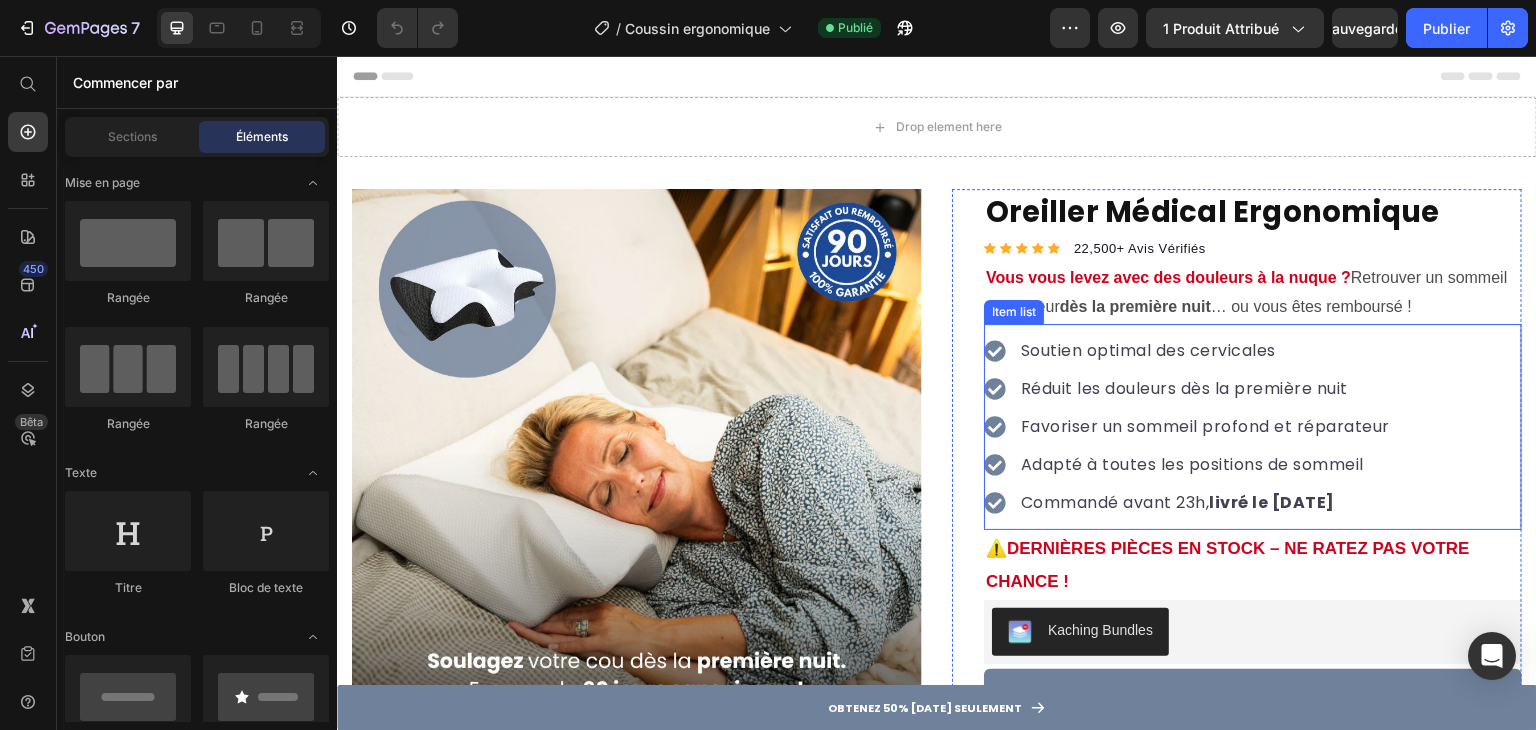 click on "livré le [DATE]" at bounding box center [1273, 502] 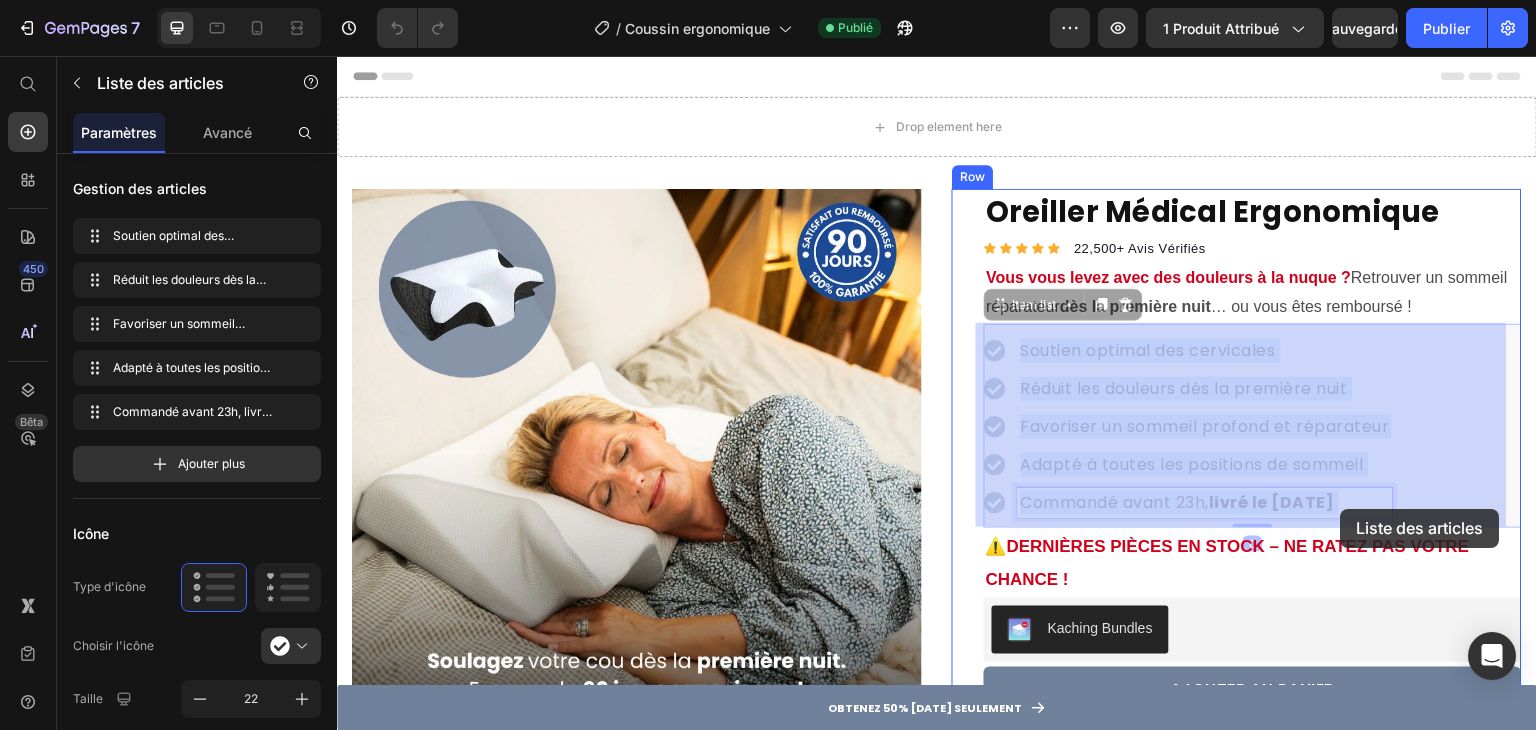 drag, startPoint x: 1275, startPoint y: 502, endPoint x: 1341, endPoint y: 509, distance: 66.37017 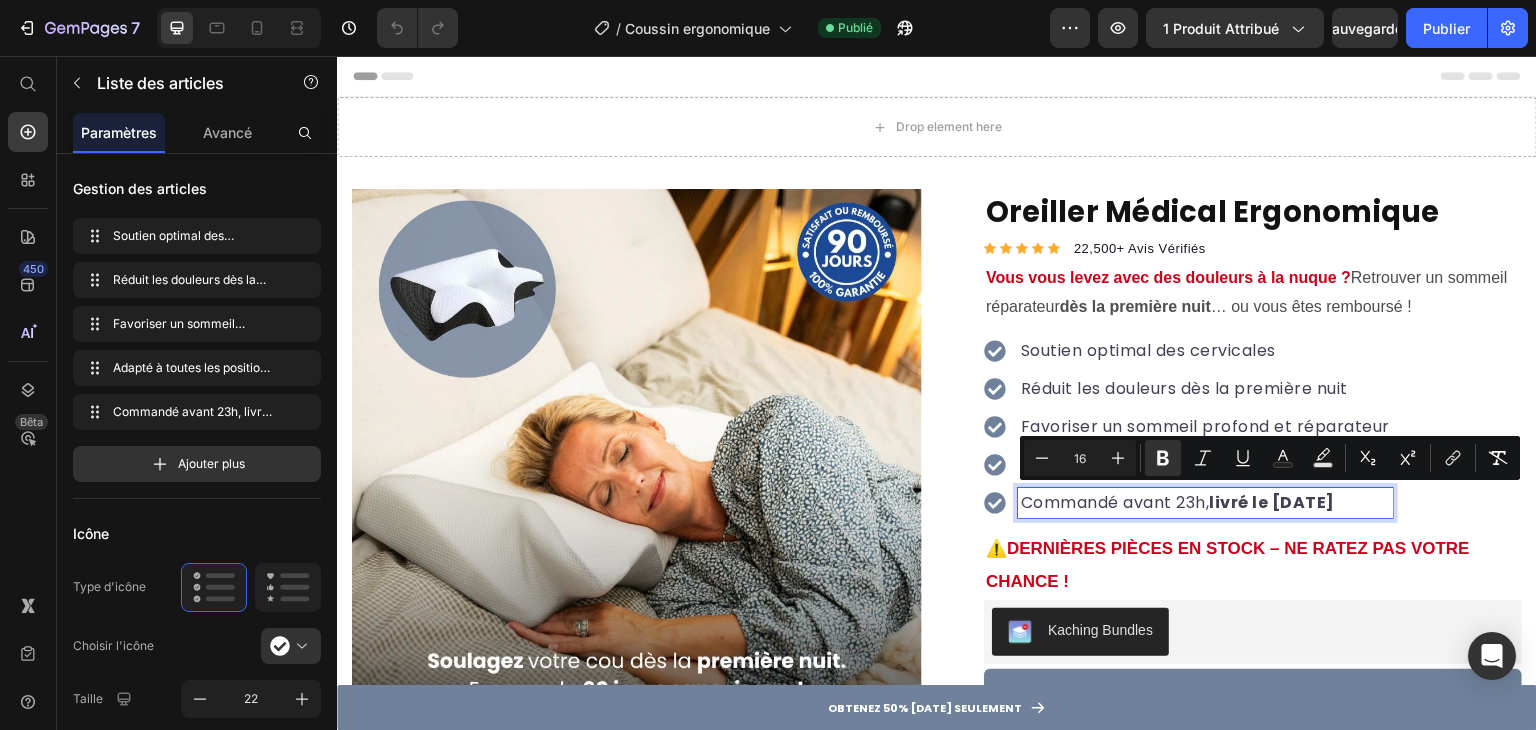 drag, startPoint x: 1342, startPoint y: 501, endPoint x: 1277, endPoint y: 510, distance: 65.62012 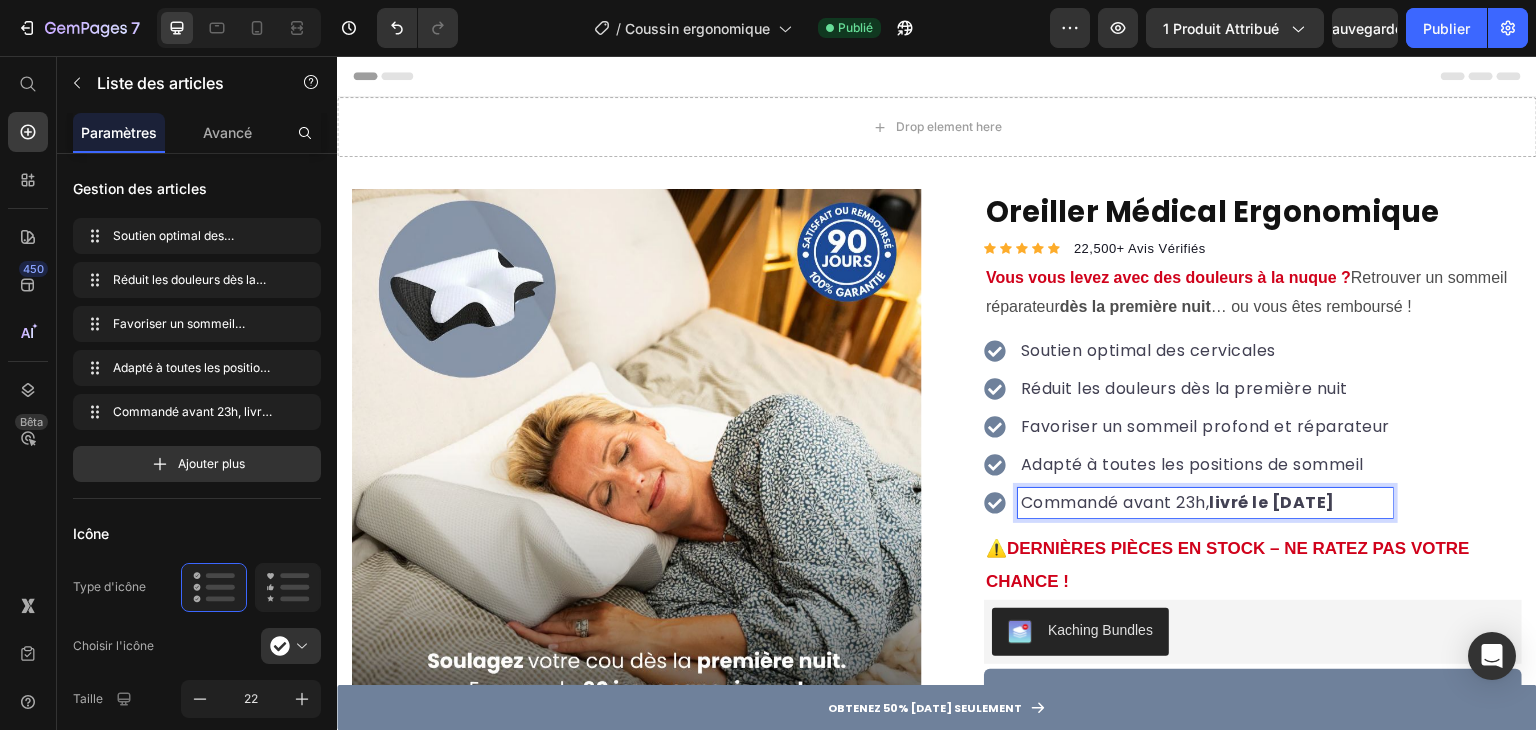 drag, startPoint x: 1368, startPoint y: 498, endPoint x: 1276, endPoint y: 501, distance: 92.0489 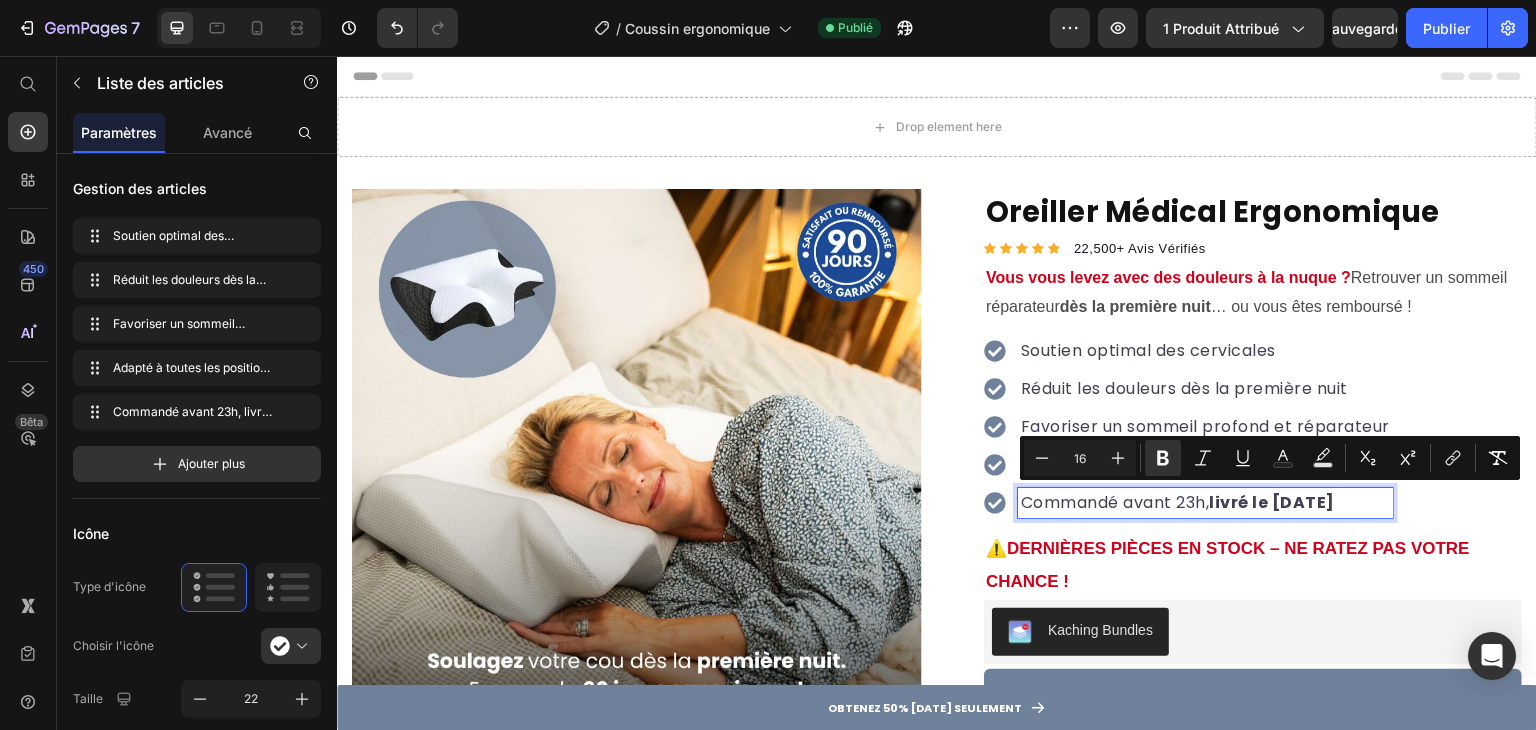 copy on "[DATE] 11" 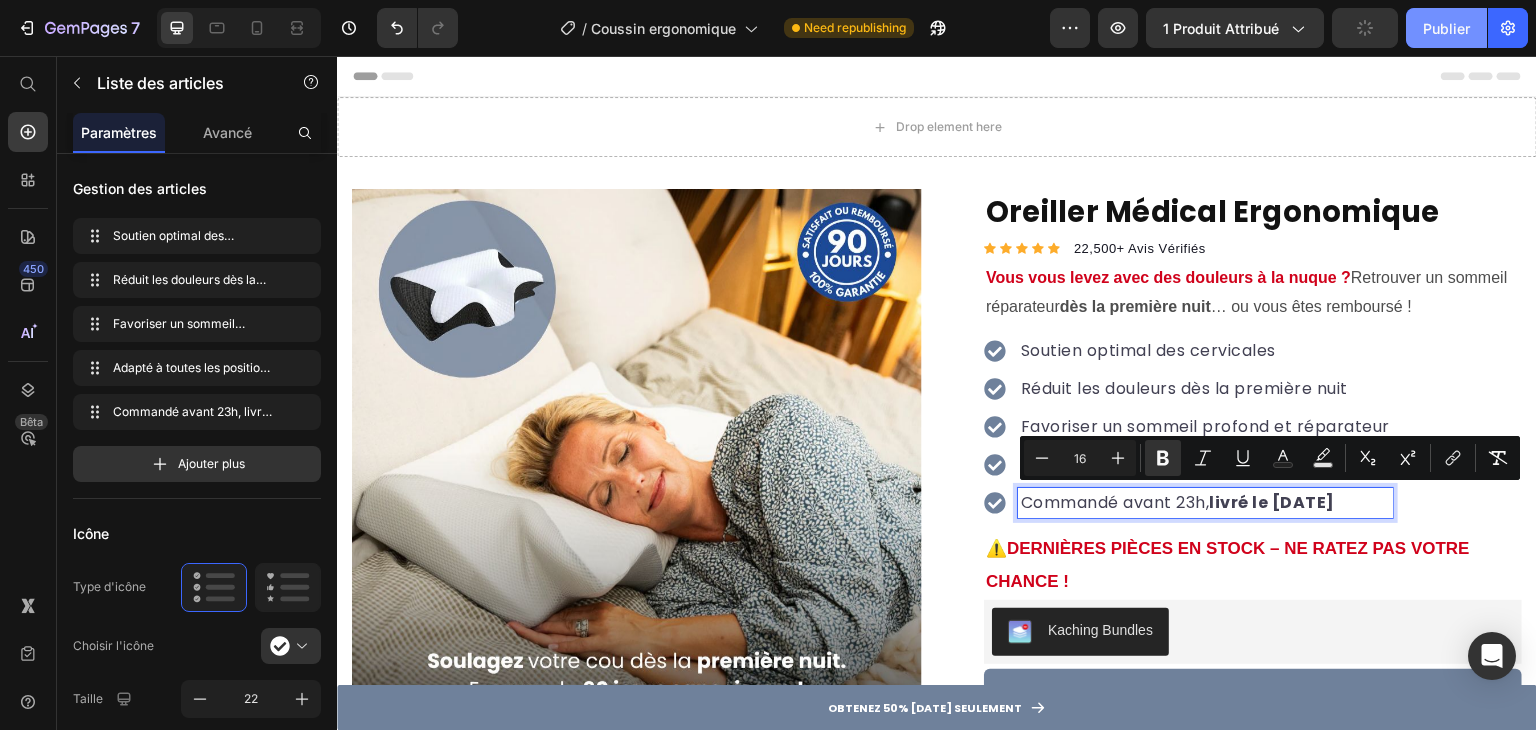 click on "Publier" at bounding box center [1446, 28] 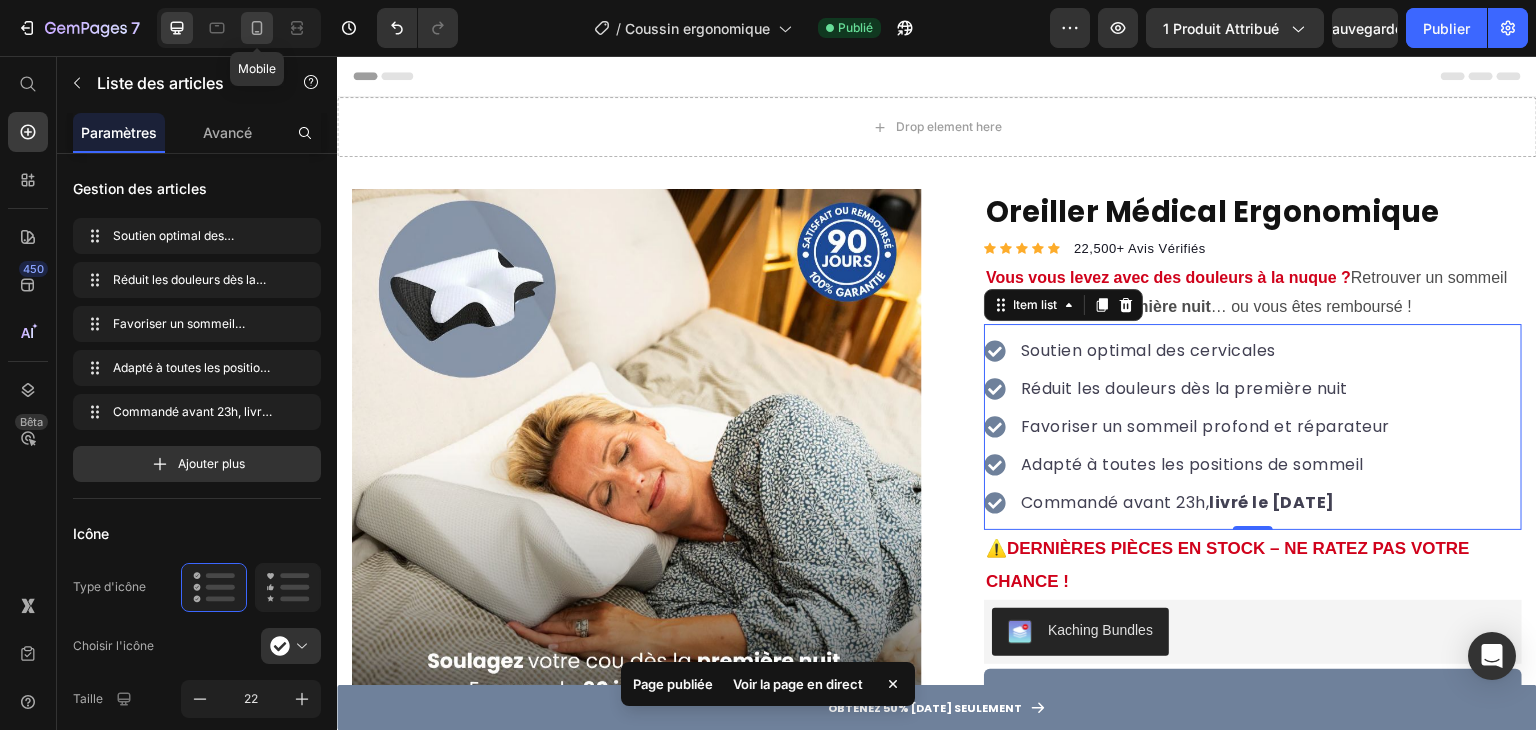 click 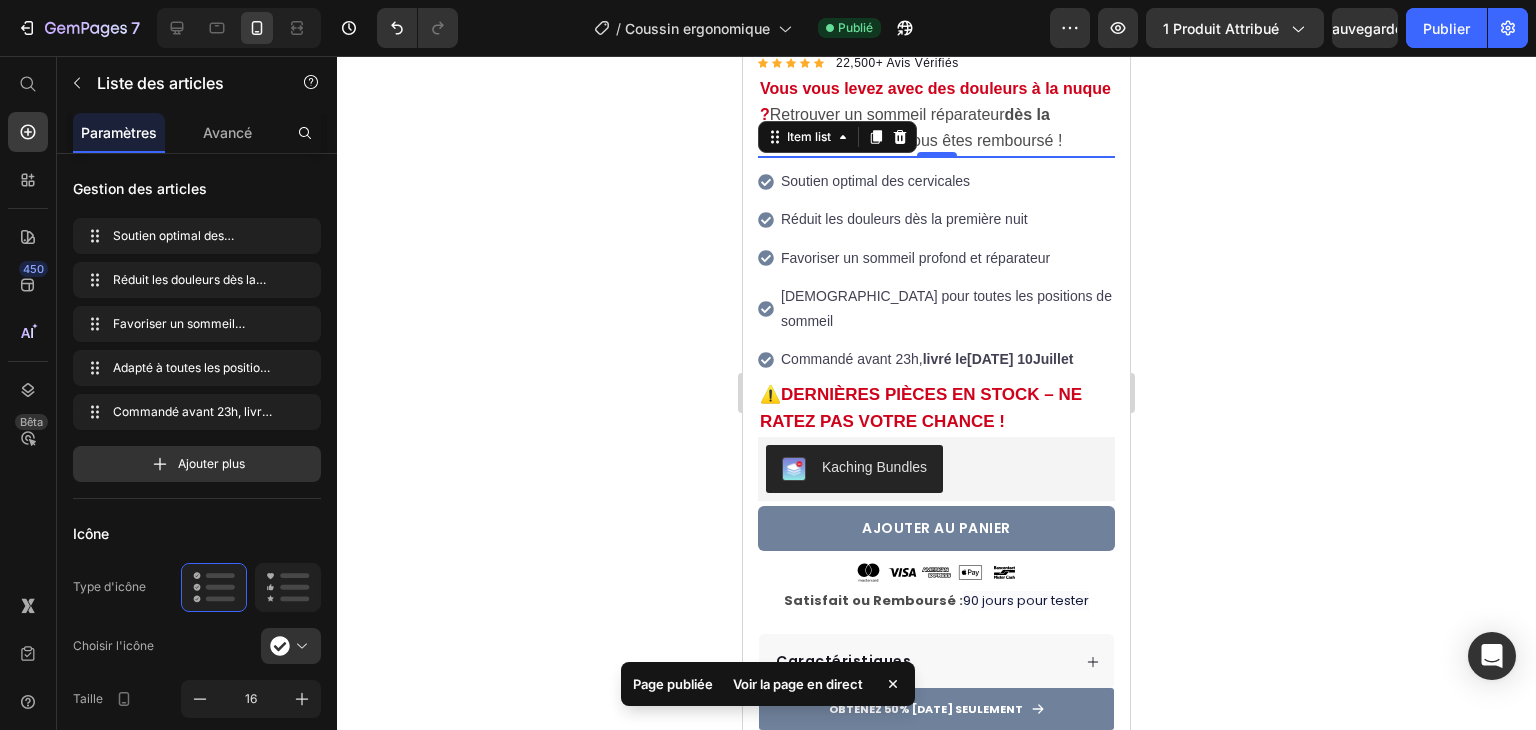 scroll, scrollTop: 622, scrollLeft: 0, axis: vertical 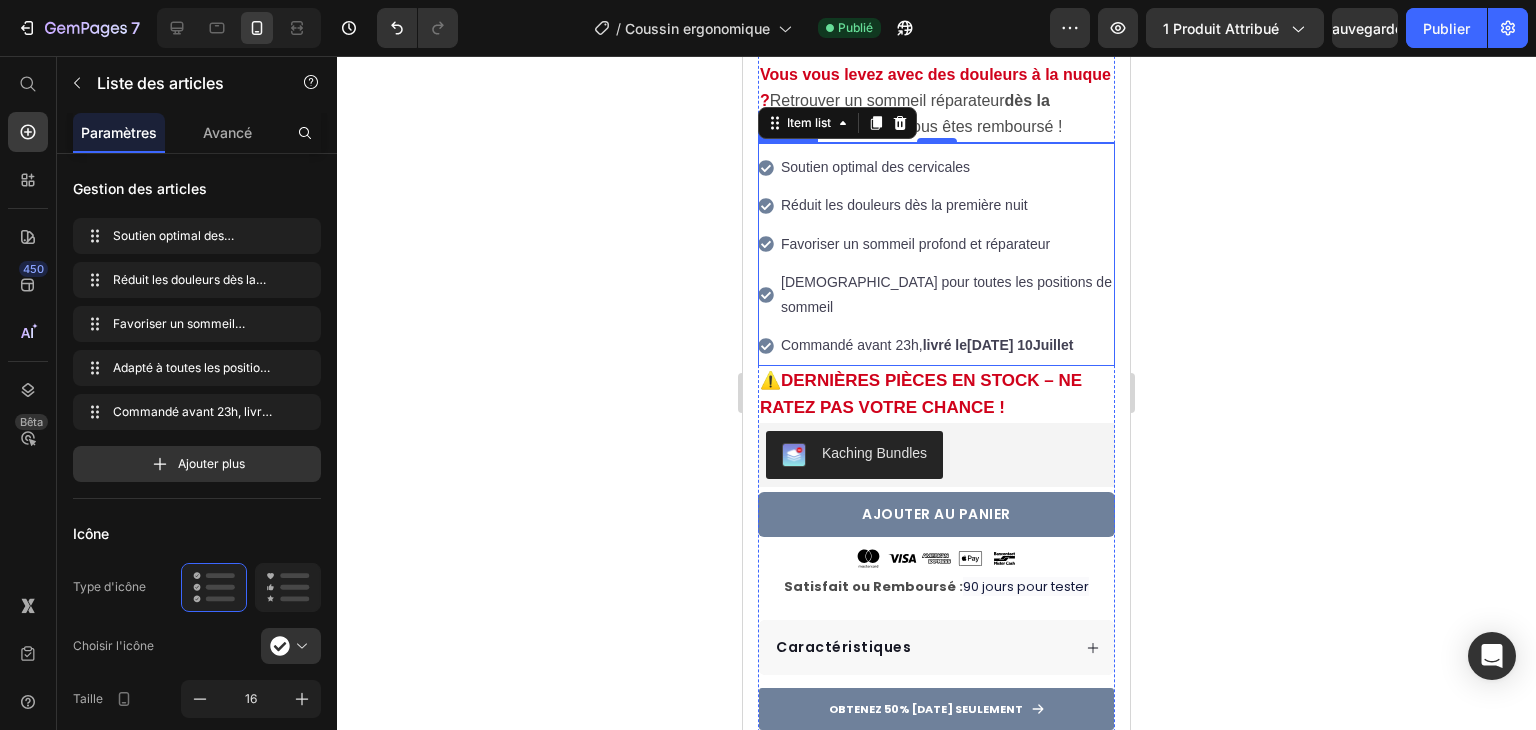 click on "[DATE] 10" at bounding box center (1000, 345) 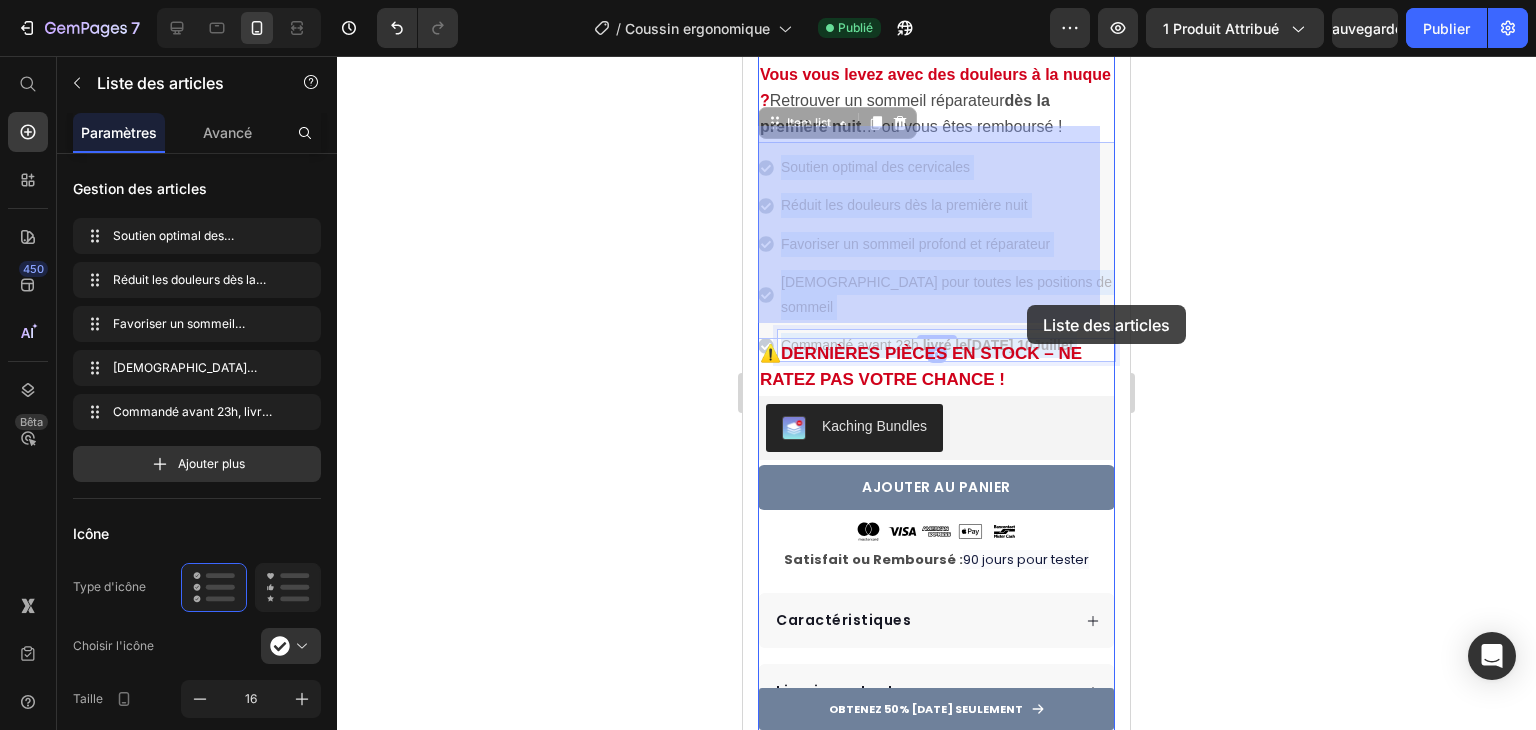 drag, startPoint x: 977, startPoint y: 305, endPoint x: 1027, endPoint y: 305, distance: 50 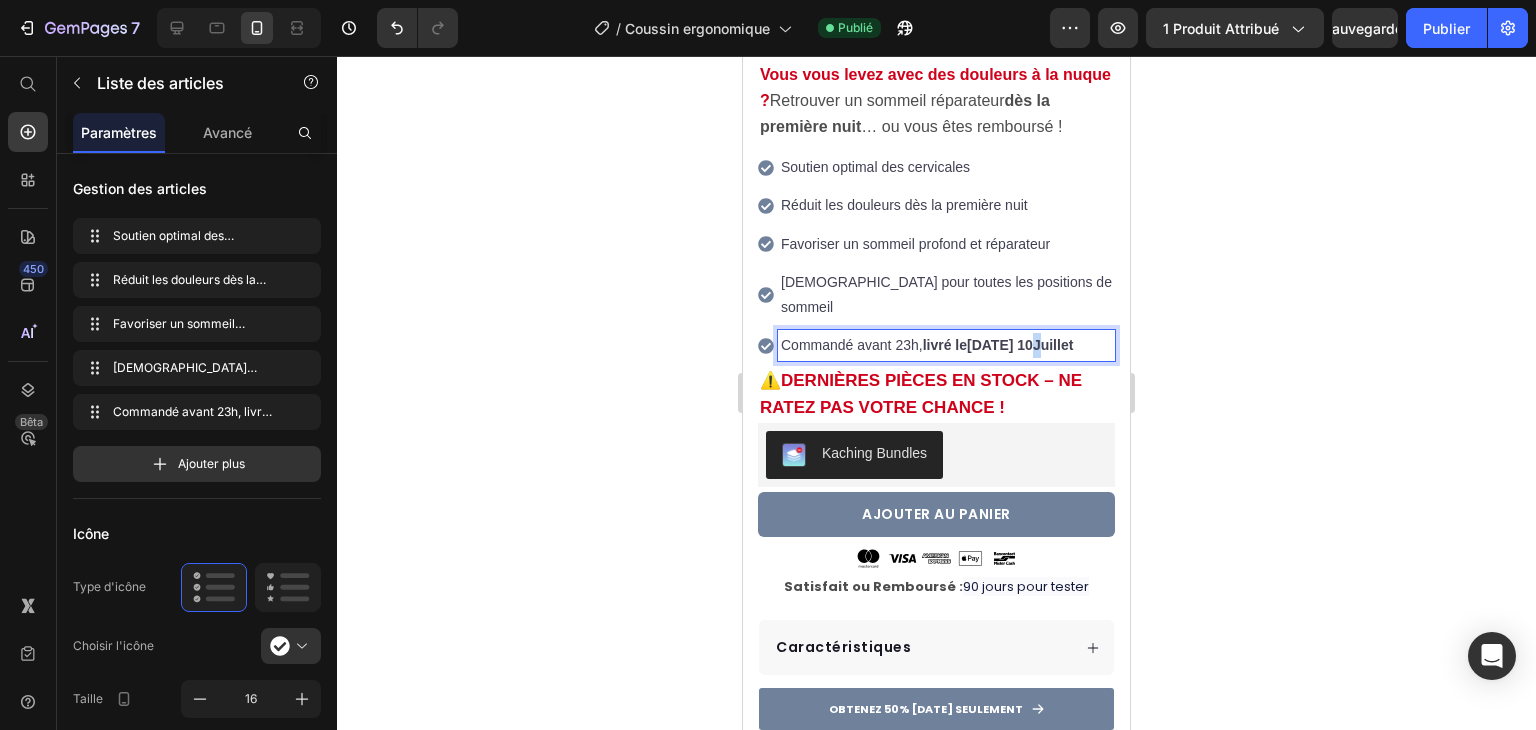 click on "[DATE] 10" at bounding box center [1000, 345] 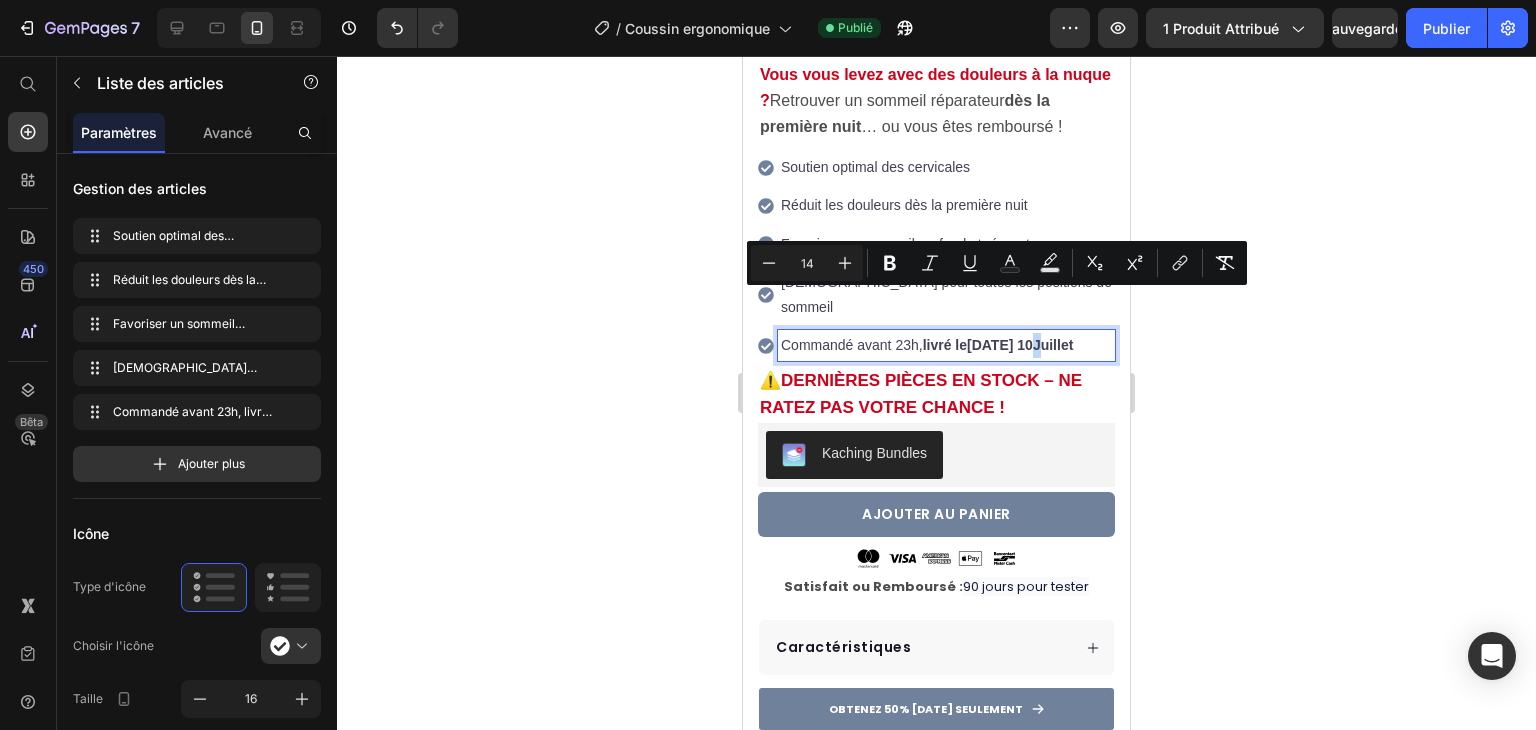 drag, startPoint x: 1027, startPoint y: 305, endPoint x: 998, endPoint y: 306, distance: 29.017237 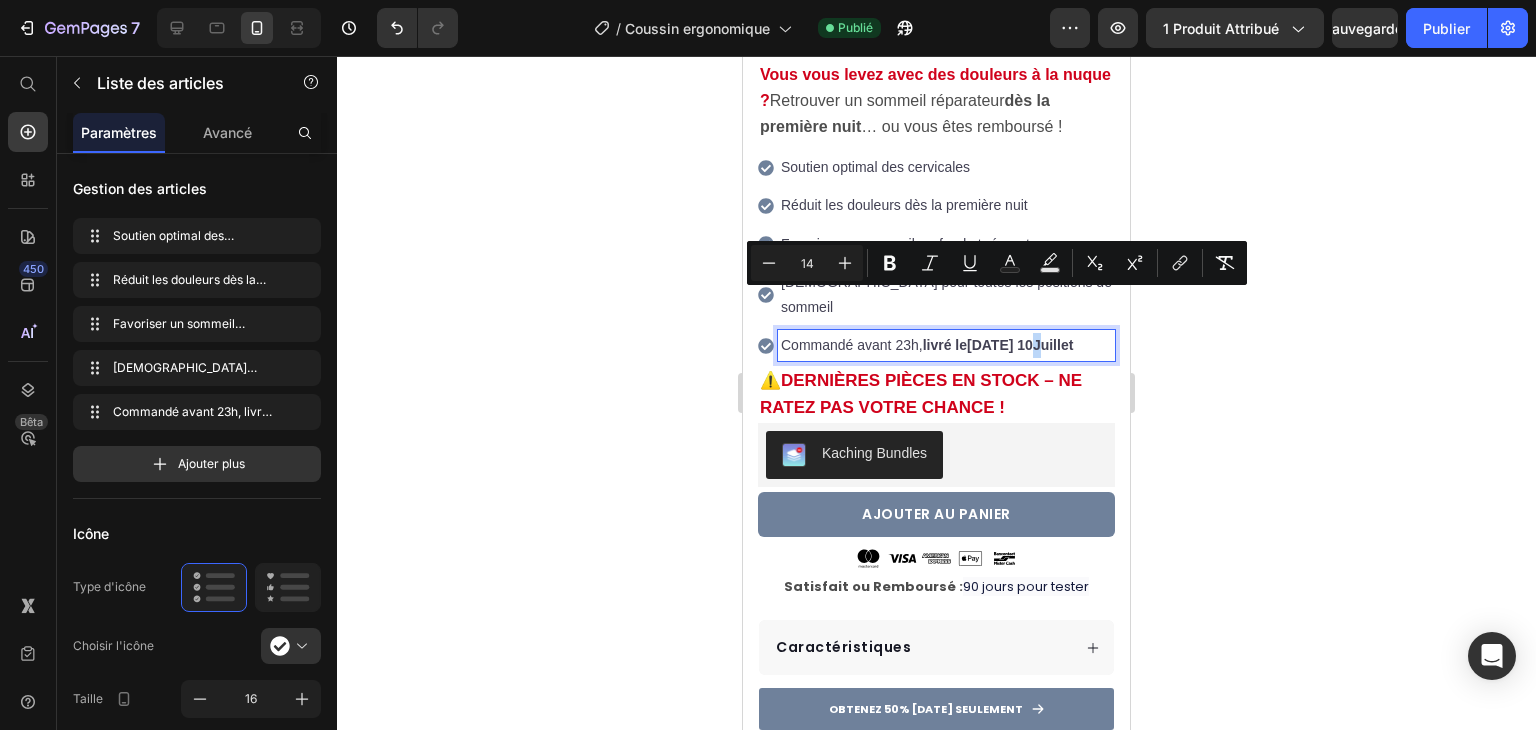 click on "[DATE] 10" at bounding box center [1000, 345] 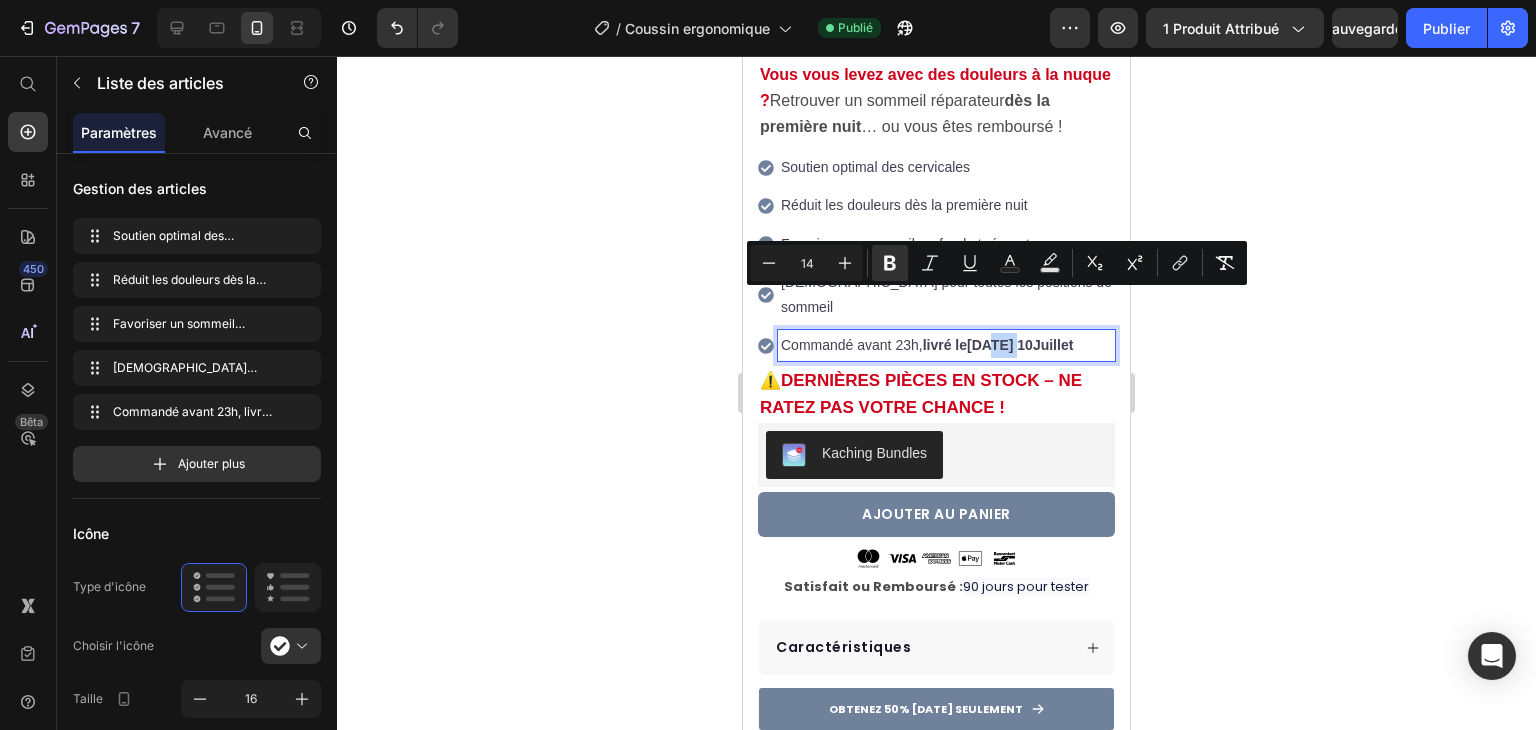 drag, startPoint x: 1026, startPoint y: 295, endPoint x: 997, endPoint y: 295, distance: 29 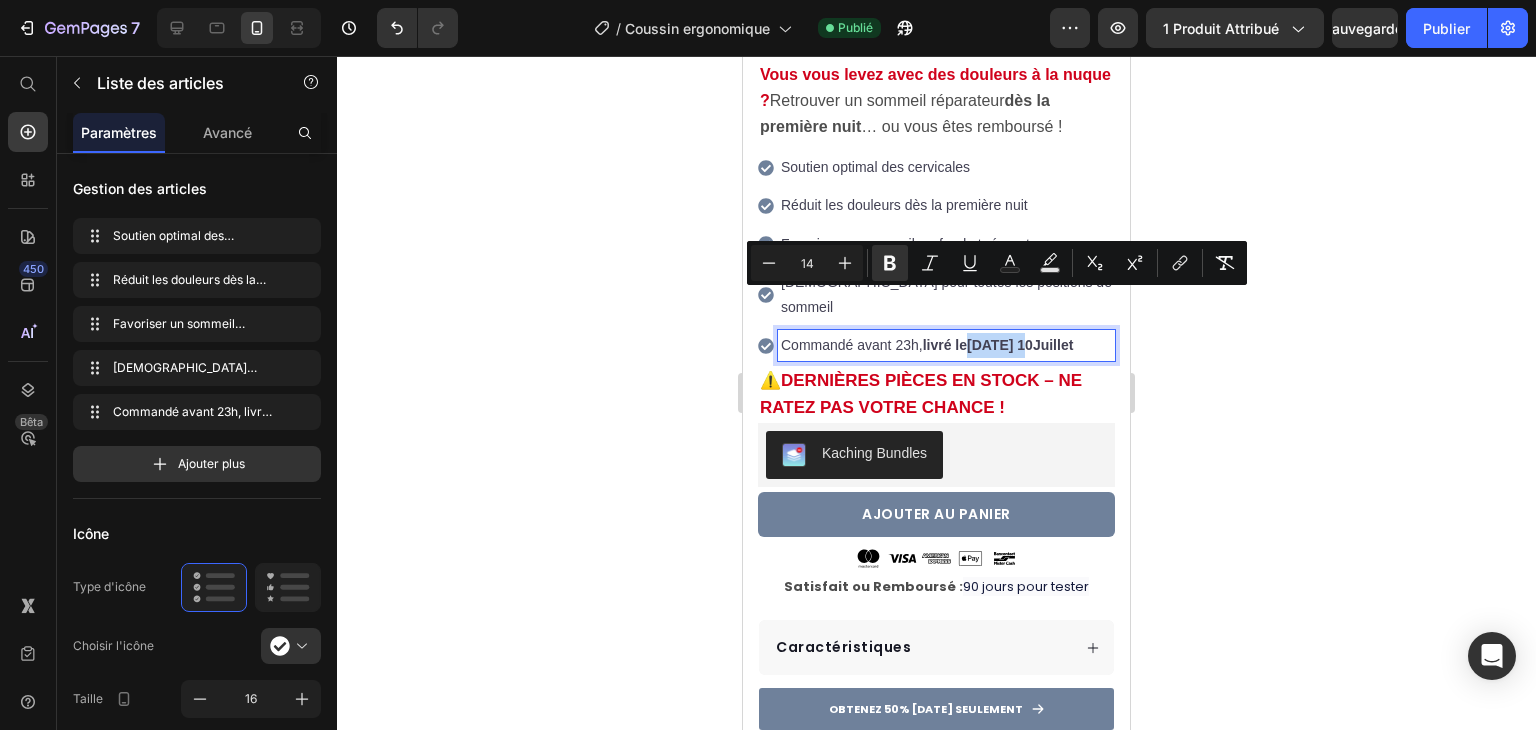 drag, startPoint x: 1030, startPoint y: 302, endPoint x: 978, endPoint y: 305, distance: 52.086468 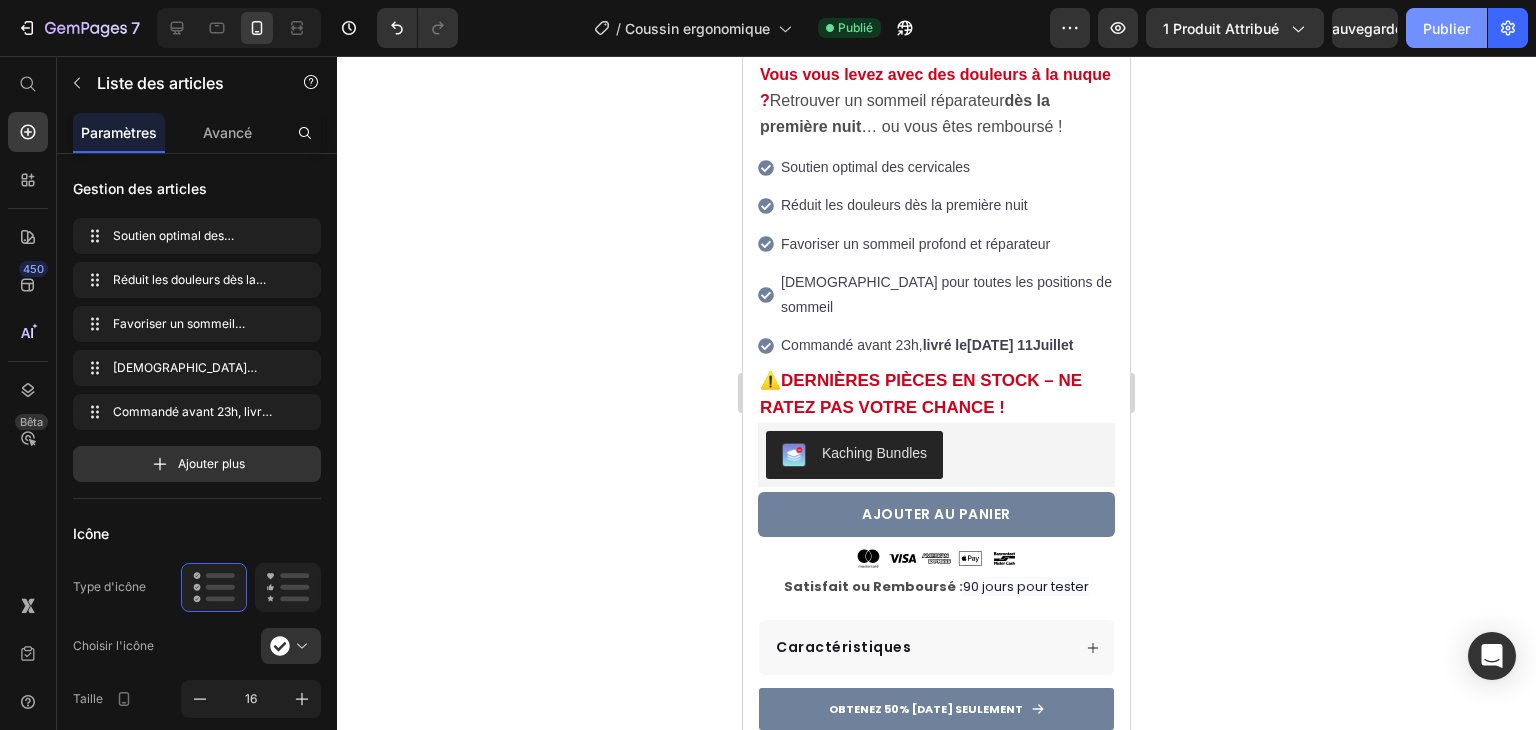 click on "Publier" at bounding box center (1446, 28) 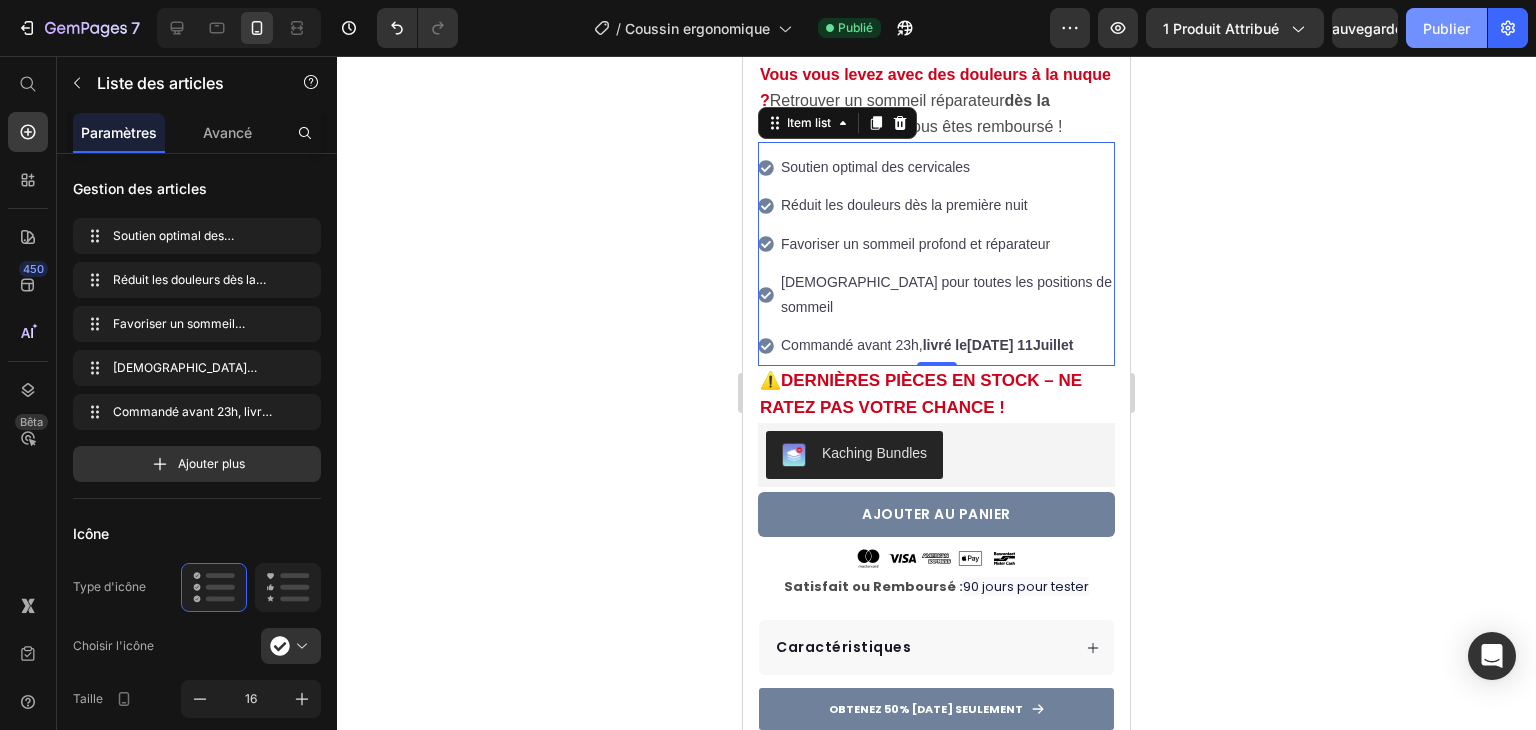 click on "Publier" at bounding box center (1446, 28) 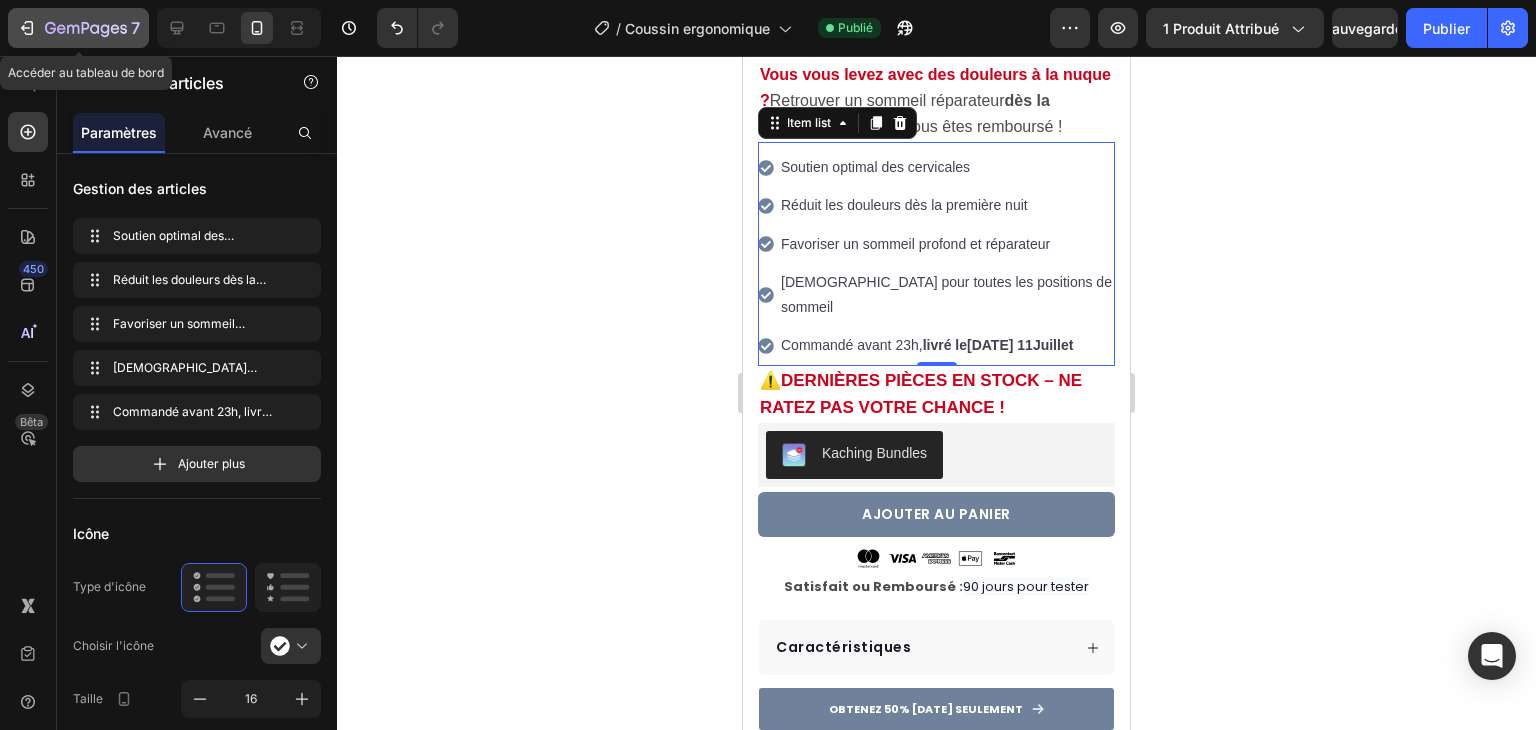 click on "7" 